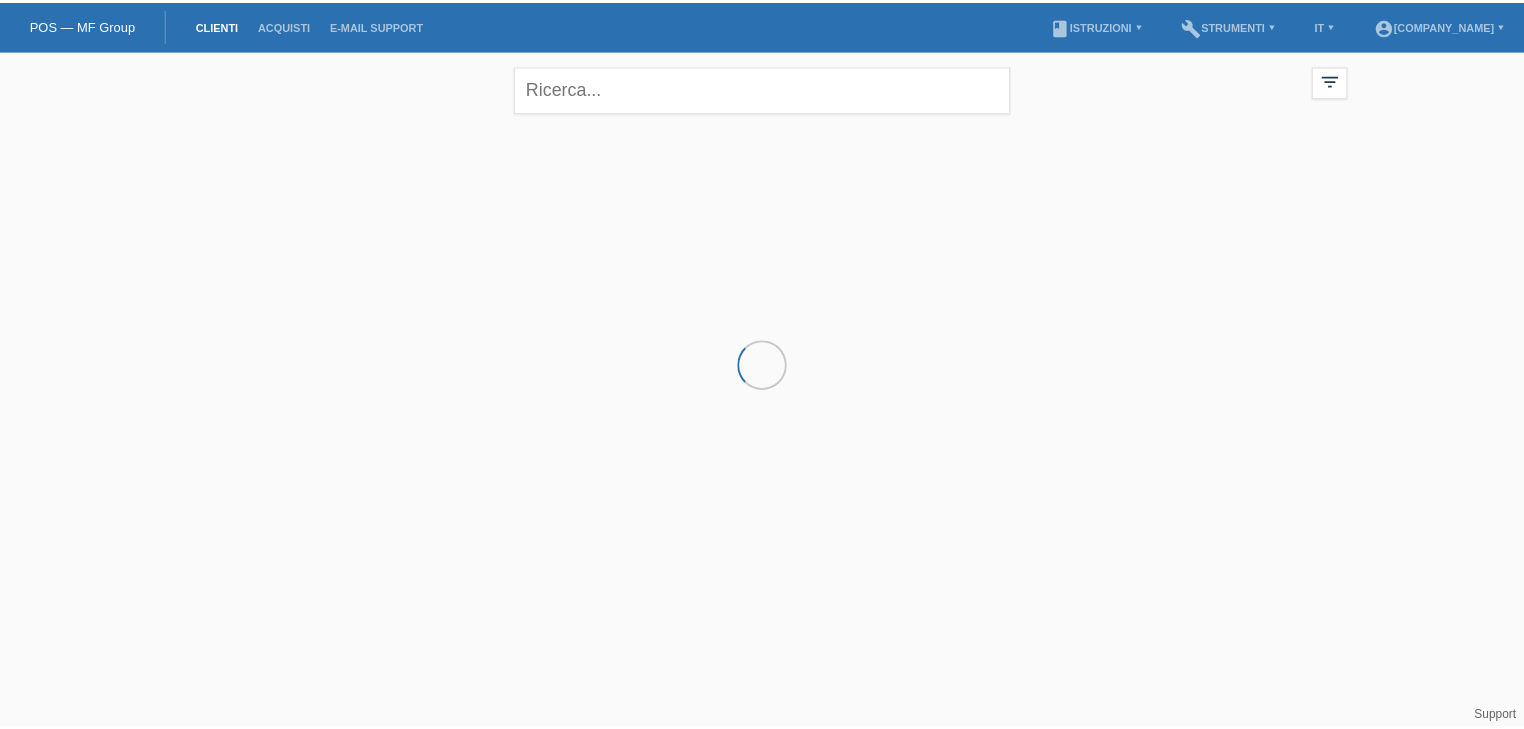 scroll, scrollTop: 0, scrollLeft: 0, axis: both 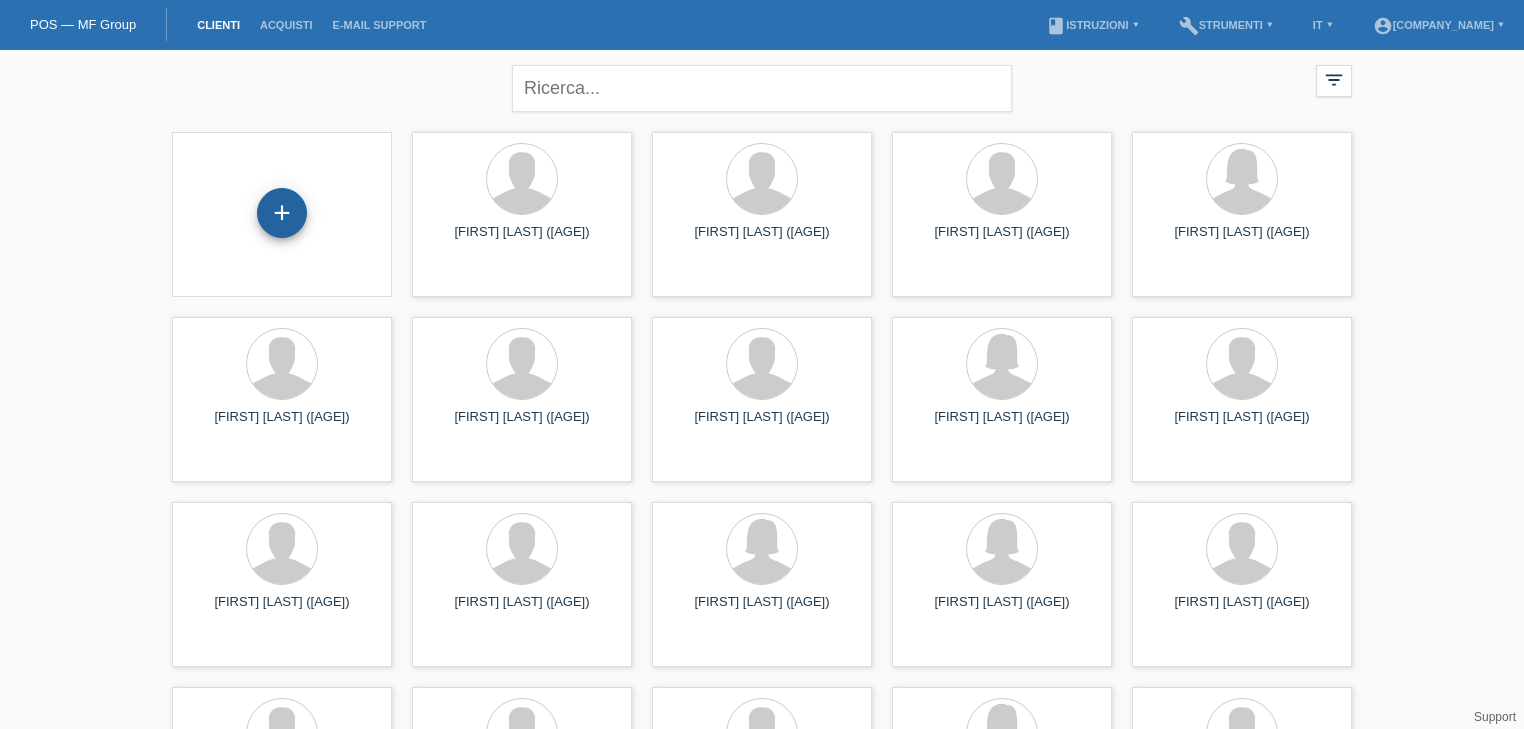 click on "+" at bounding box center (282, 213) 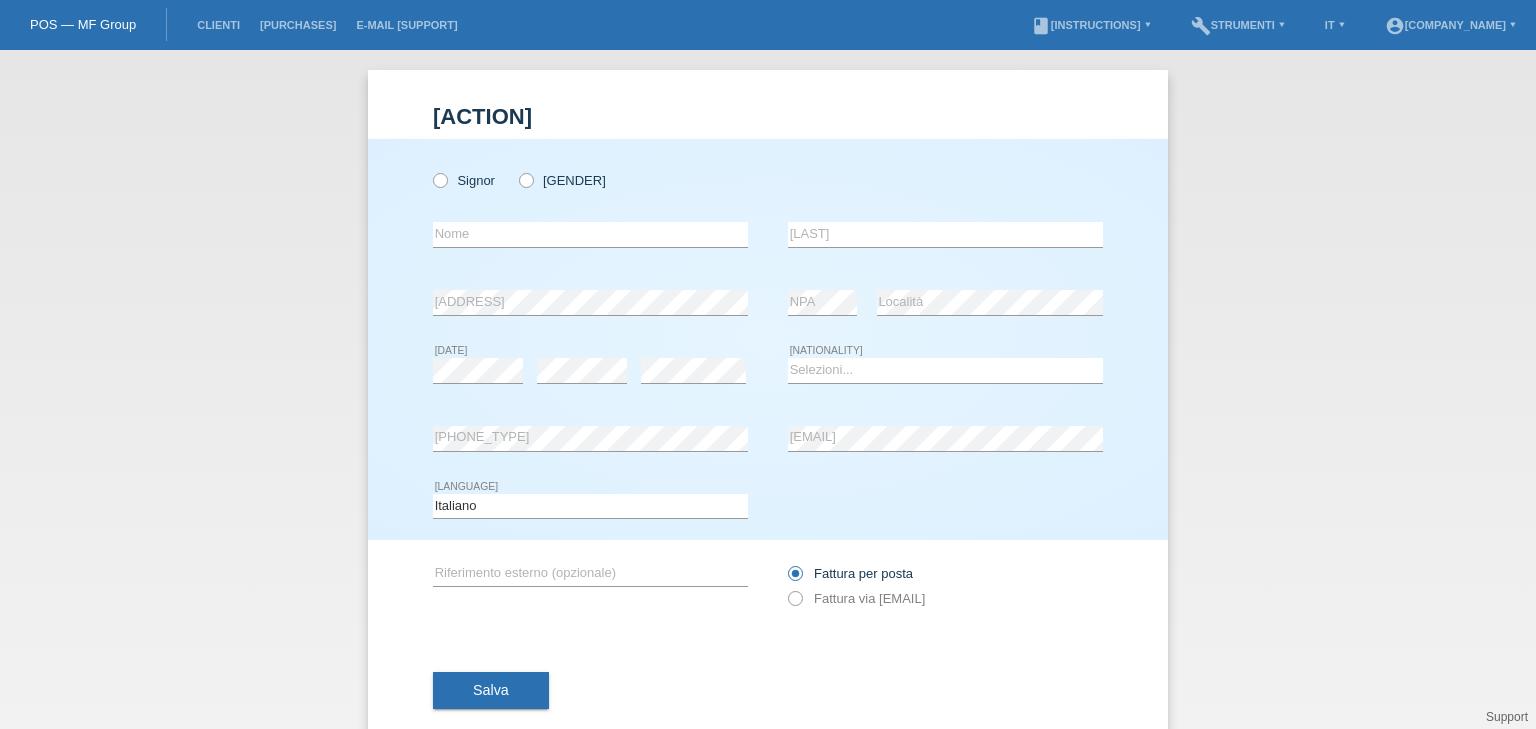 scroll, scrollTop: 0, scrollLeft: 0, axis: both 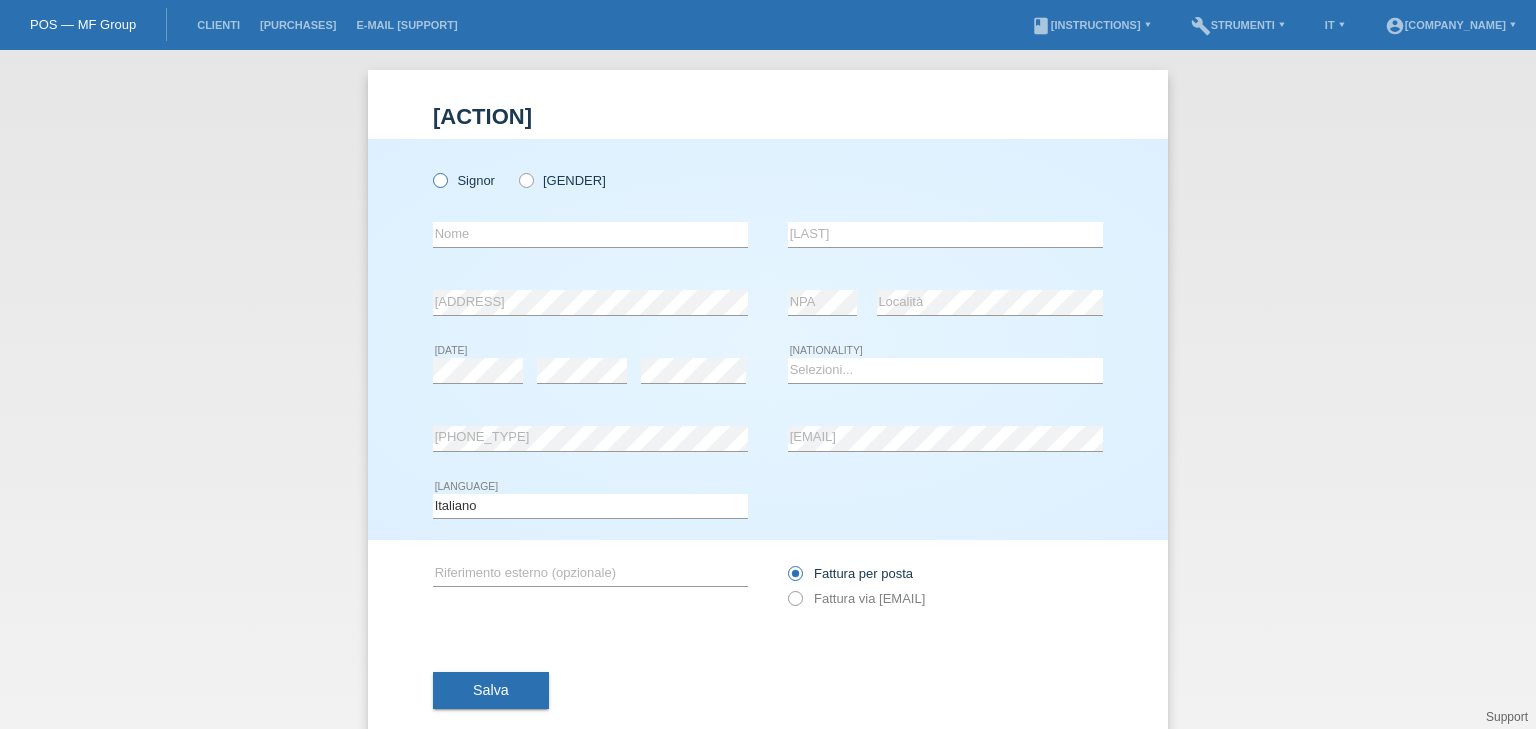 click on "Signor" at bounding box center [464, 180] 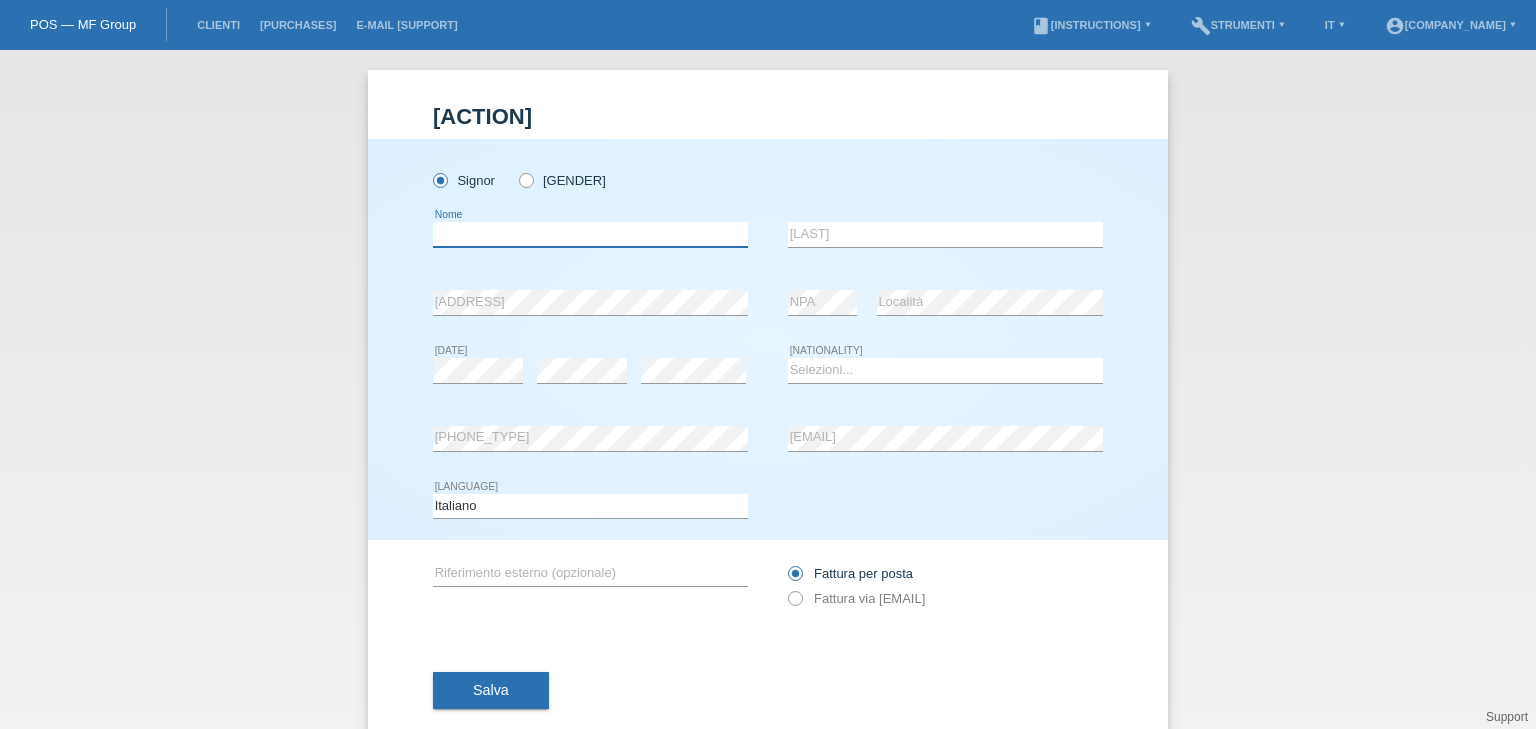 click at bounding box center [590, 234] 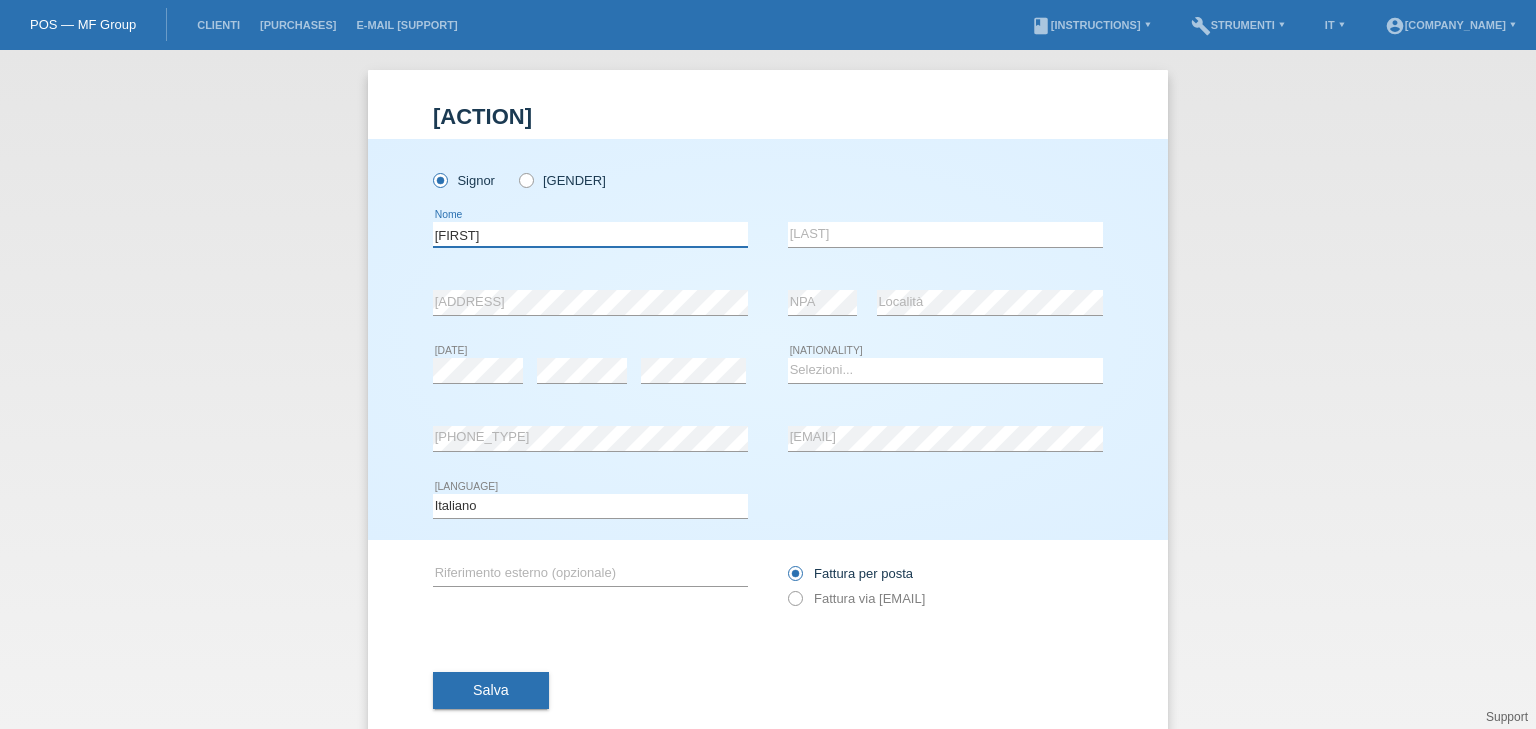 type on "[FIRST]" 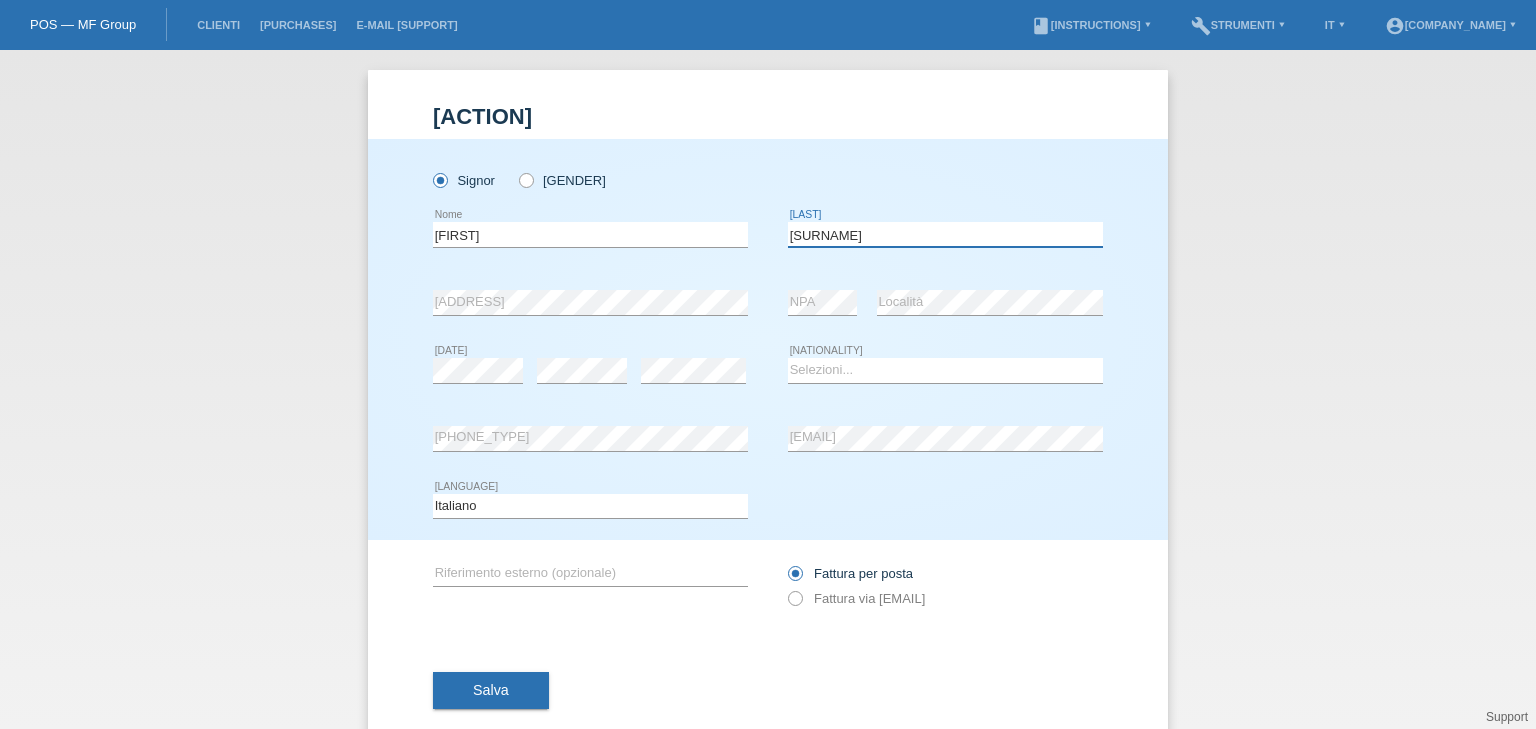 click on "Galiardoni" at bounding box center [945, 234] 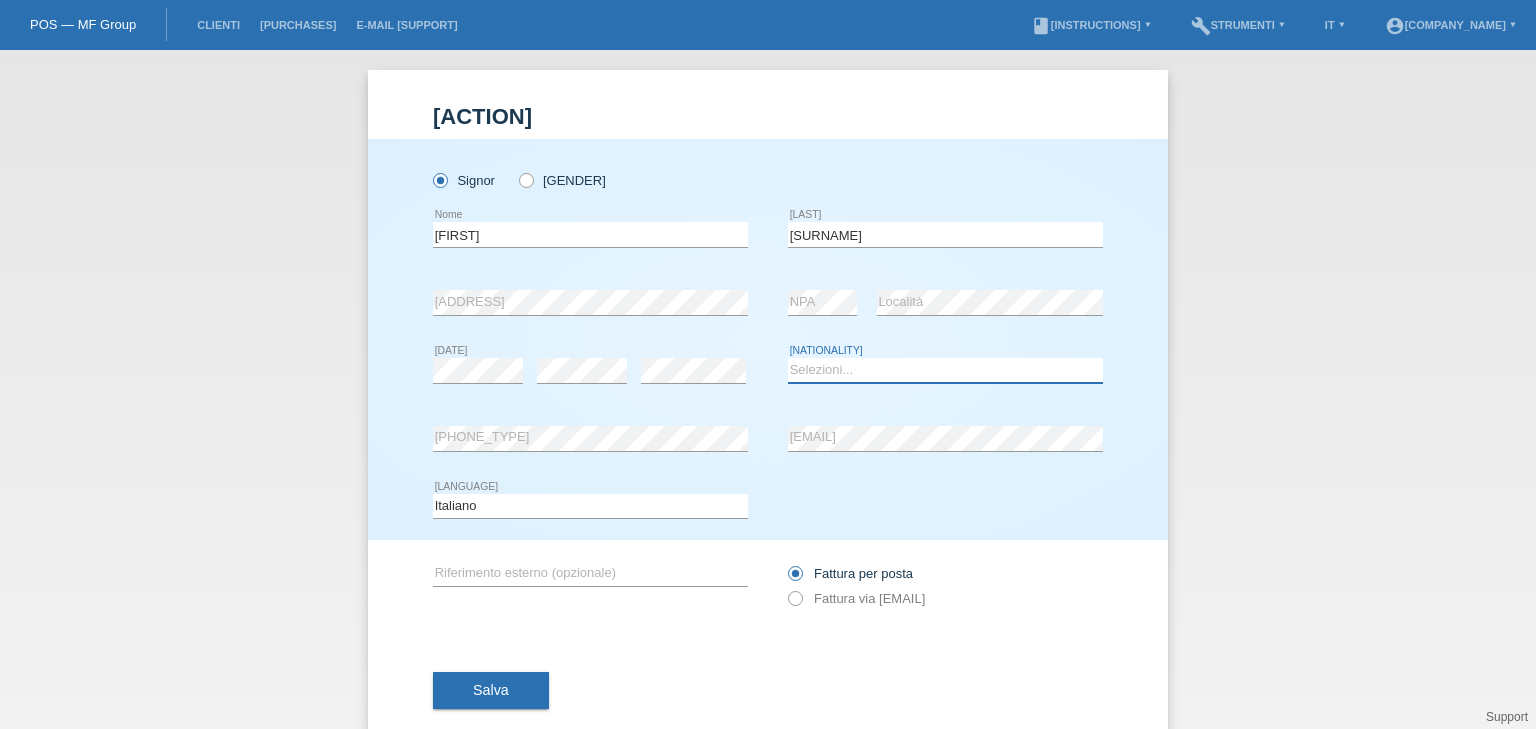 click on "Selezioni...
Svizzera
Austria
Germania
Liechtenstein
------------
Afghanistan
Albania
Algeria
Andorra
Angola
Anguilla Antartide" at bounding box center (945, 370) 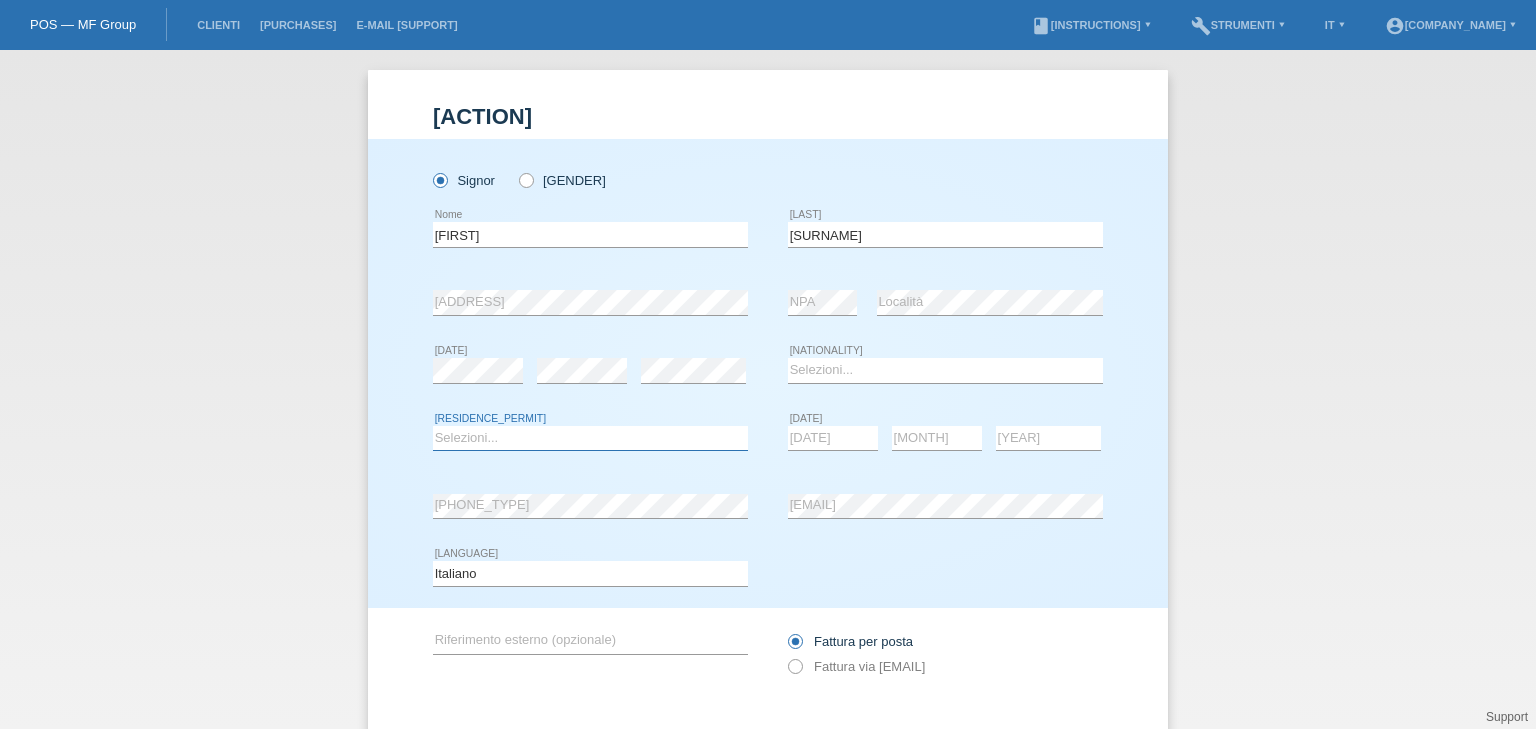 click on "Selezioni...
C
B
B - Status di rifugiato
Altro" at bounding box center [590, 438] 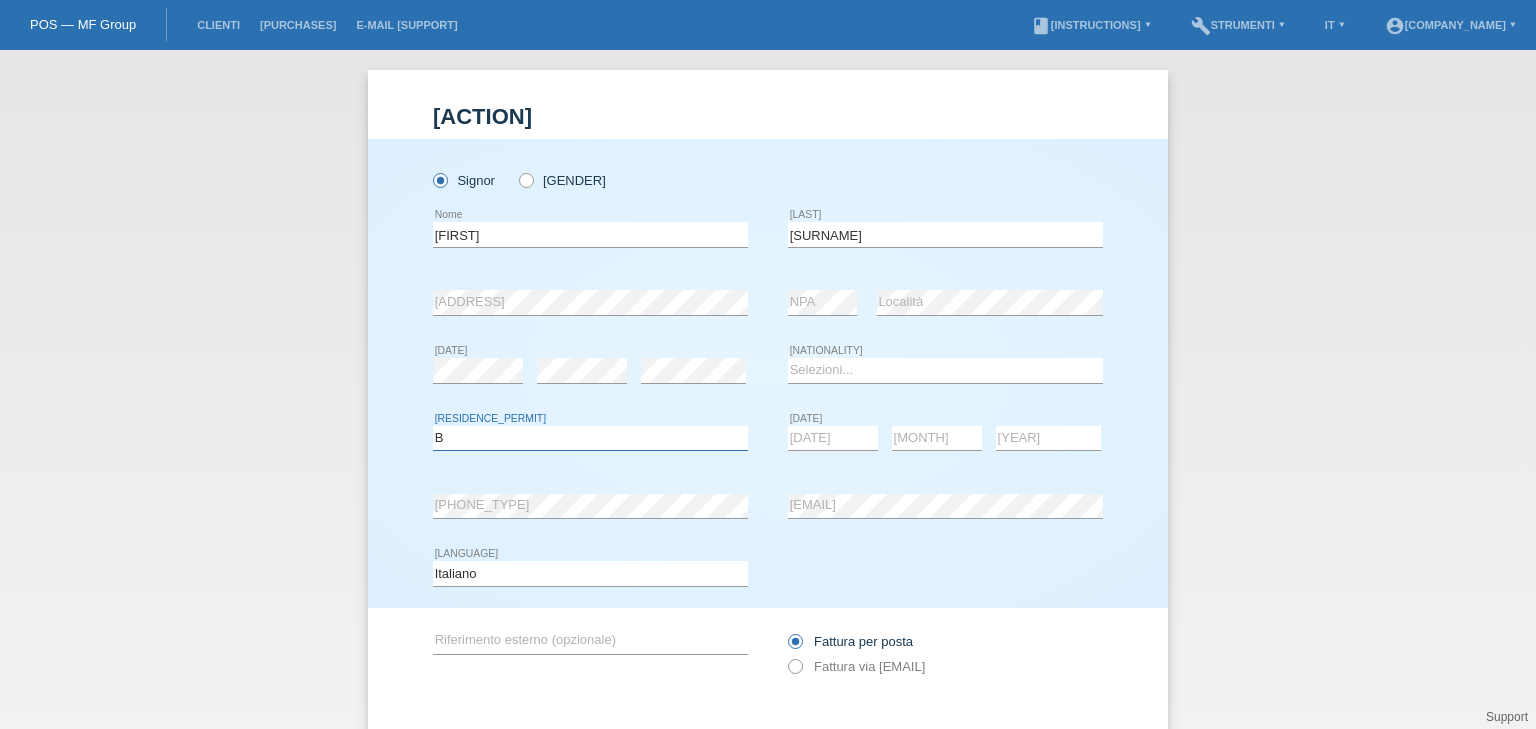 click on "Selezioni...
C
B
B - Status di rifugiato
Altro" at bounding box center [590, 438] 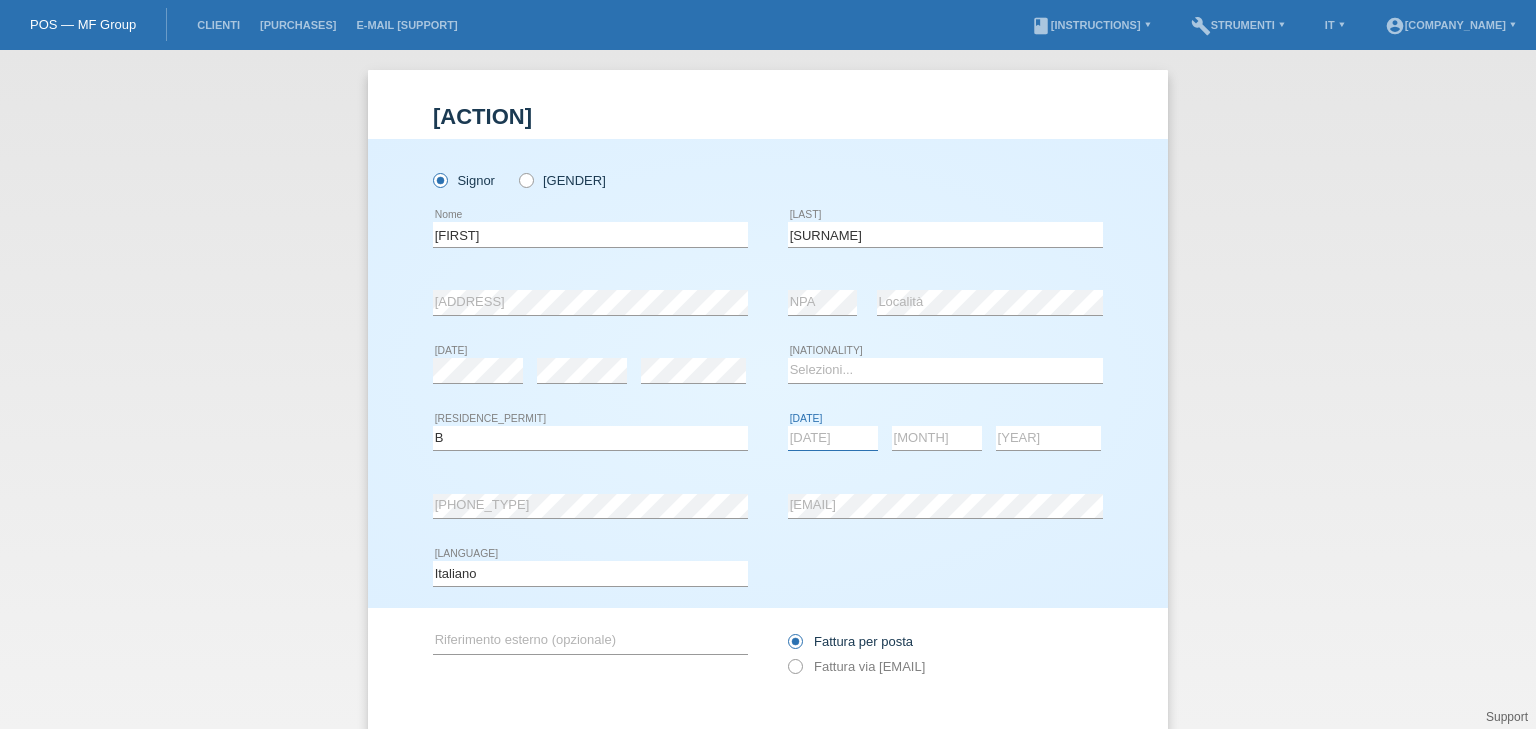 click on "Giorno
01
02
03
04
05
06
07
08
09 10 11 12 13 14 15 16 17 18 19 20 21 22 23 24 25 26 27 28" at bounding box center [833, 438] 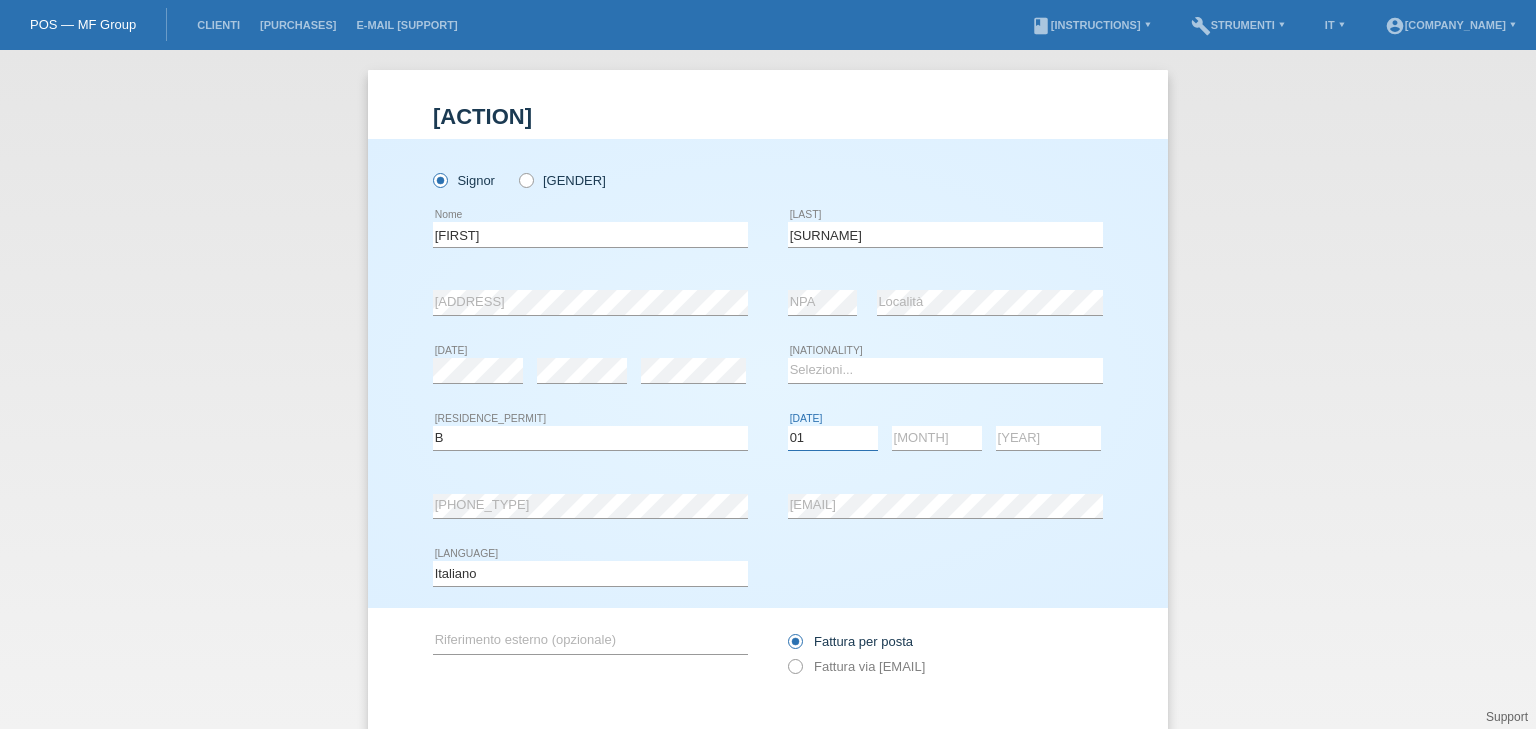 click on "Giorno
01
02
03
04
05
06
07
08
09
10" at bounding box center [833, 438] 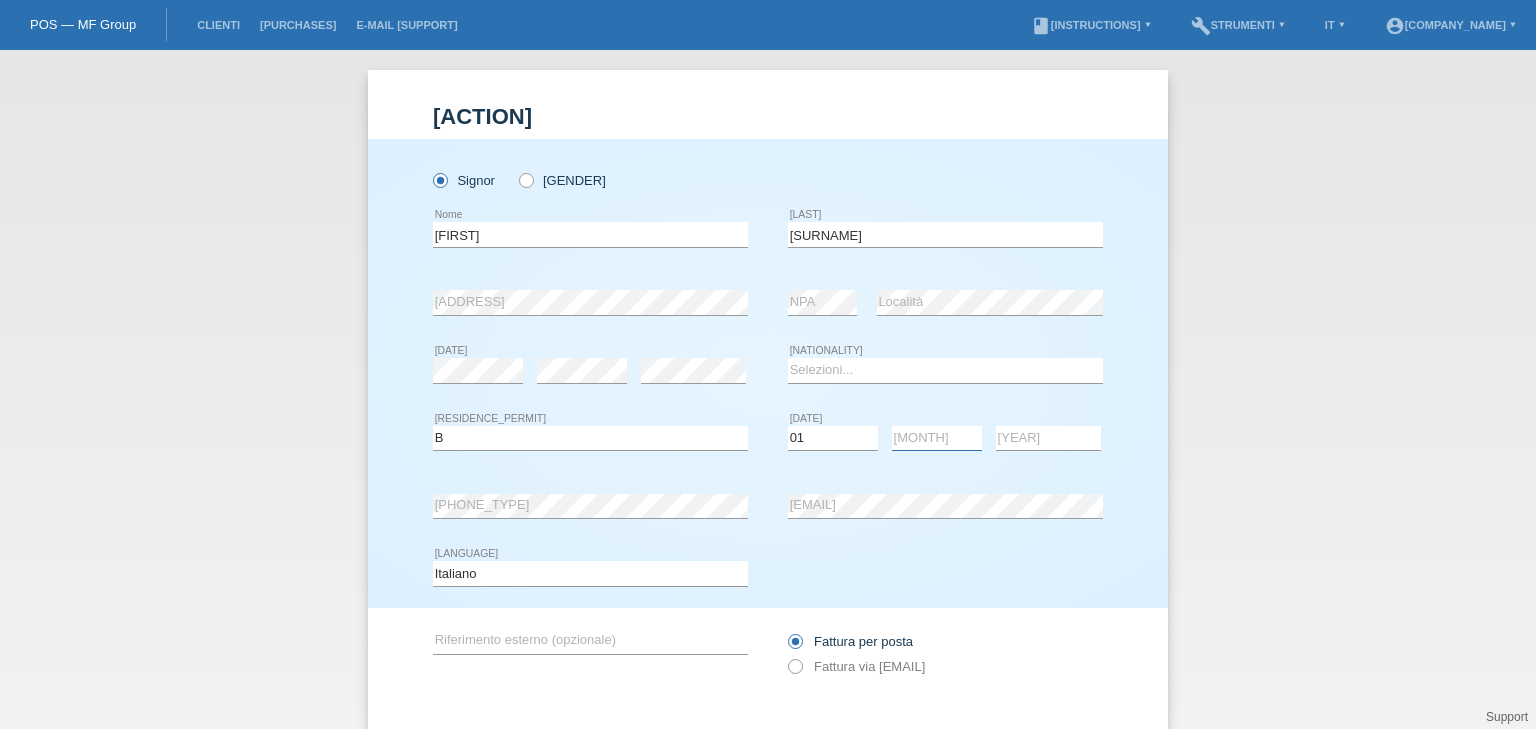 click on "Mese
01
02
03
04
05
06
07
08
09
10 11" at bounding box center [937, 438] 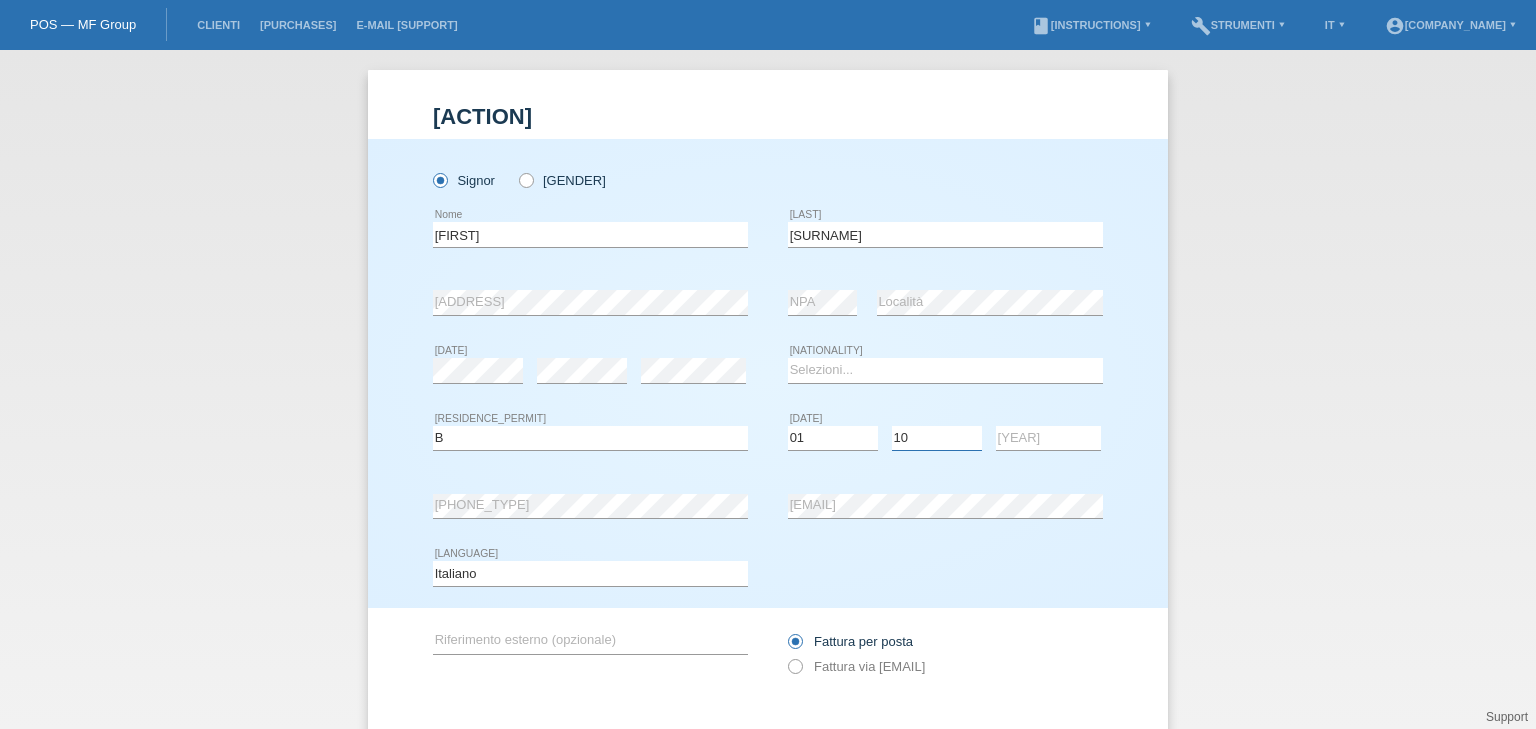 click on "Mese
01
02
03
04
05
06
07
08
09
10 11" at bounding box center [937, 438] 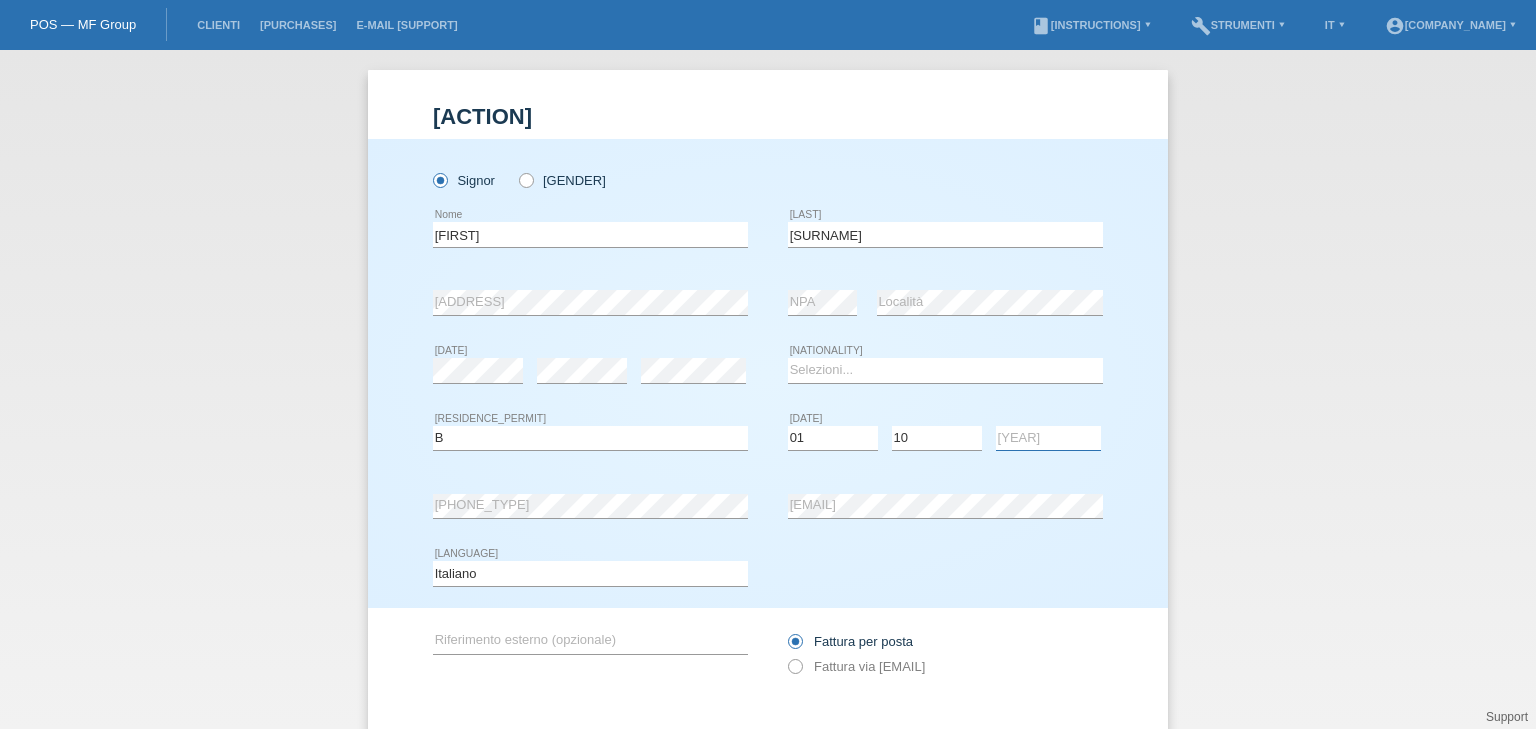 click on "Anno
2025
2024
2023
2022
2021
2020
2019
2018
2017 2016 2015 2014 2013 2012 2011 2010 2009 2008 2007 2006 2005 2004 2003 2002 2001" at bounding box center (1048, 438) 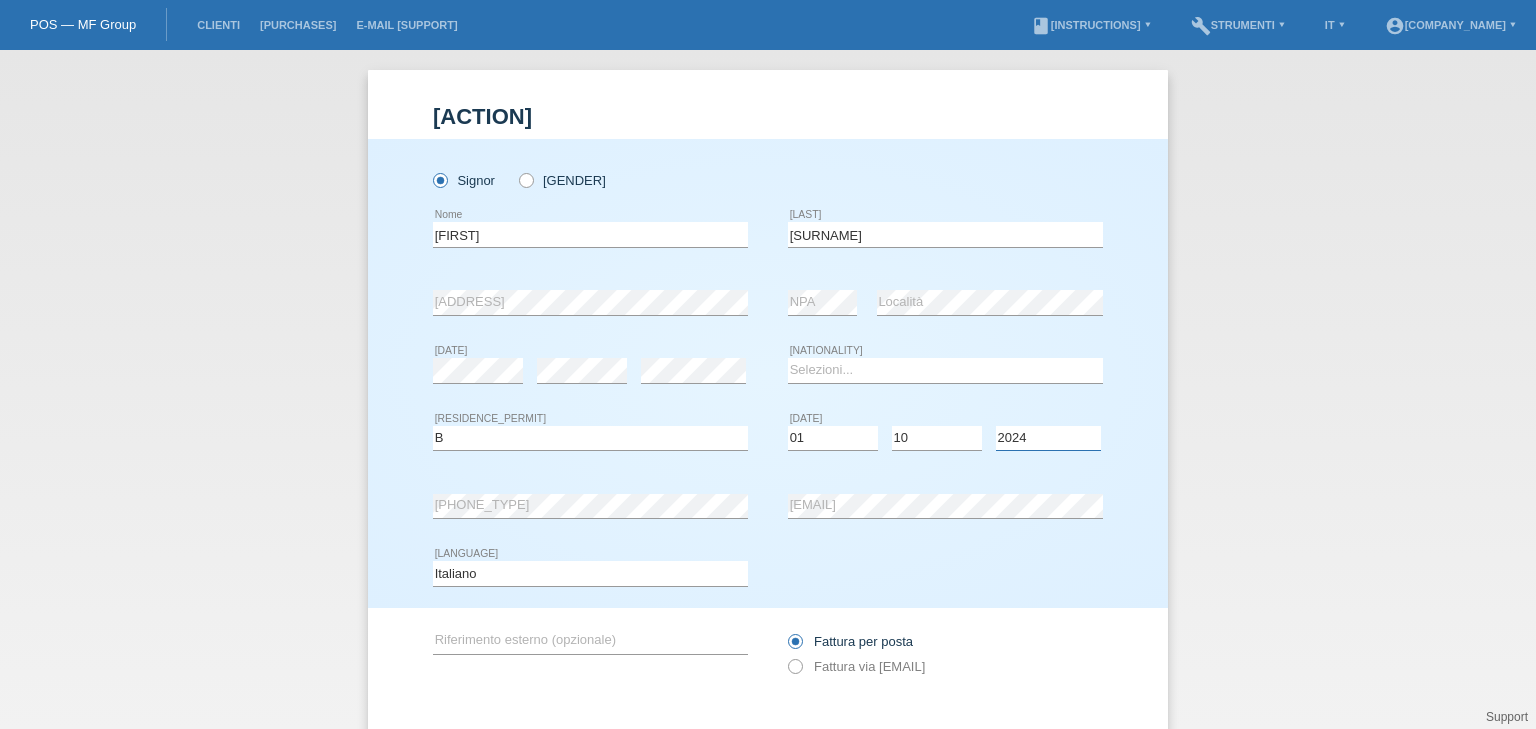 click on "Anno
2025
2024
2023
2022
2021
2020
2019
2018
2017 2016 2015 2014 2013 2012 2011 2010 2009 2008 2007 2006 2005 2004 2003 2002 2001" at bounding box center (1048, 438) 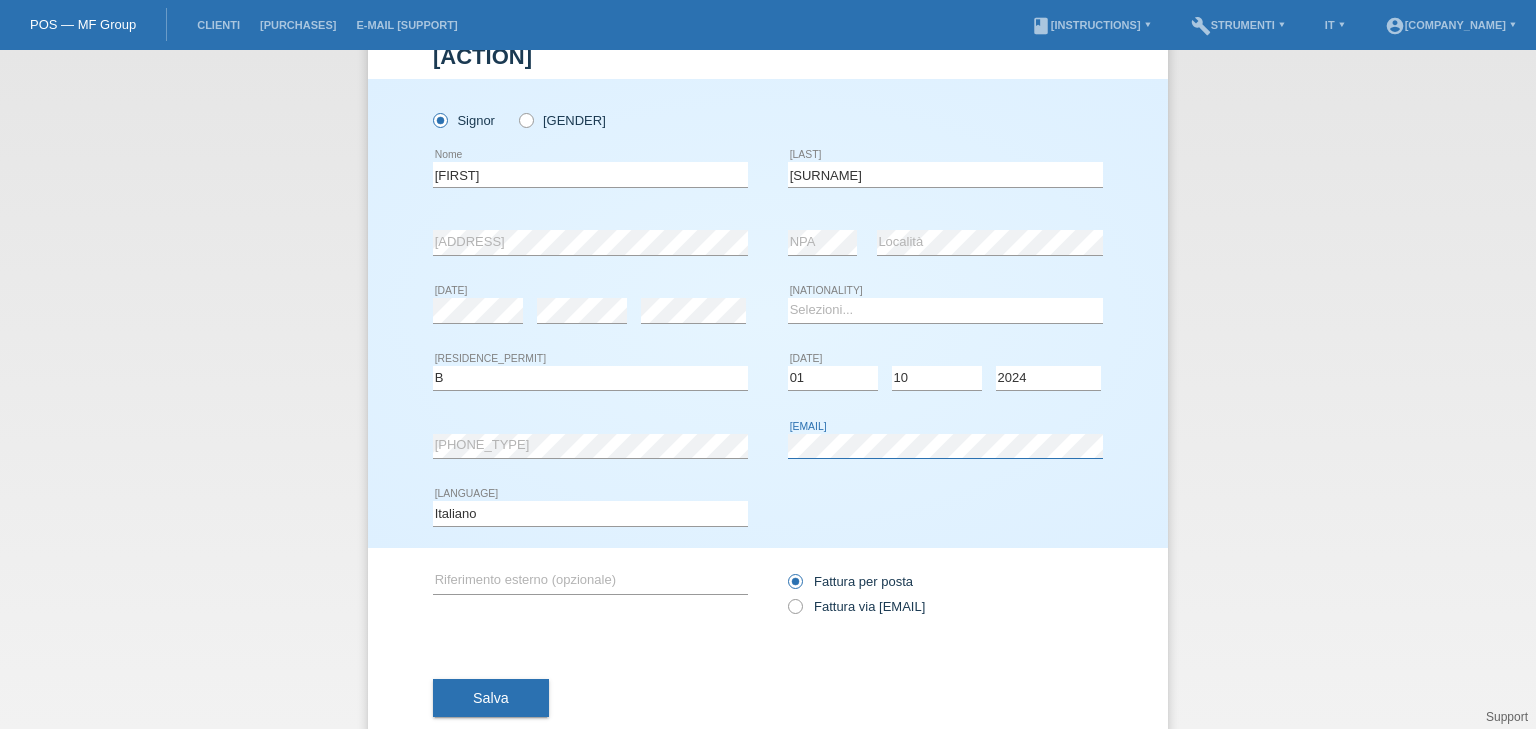 scroll, scrollTop: 106, scrollLeft: 0, axis: vertical 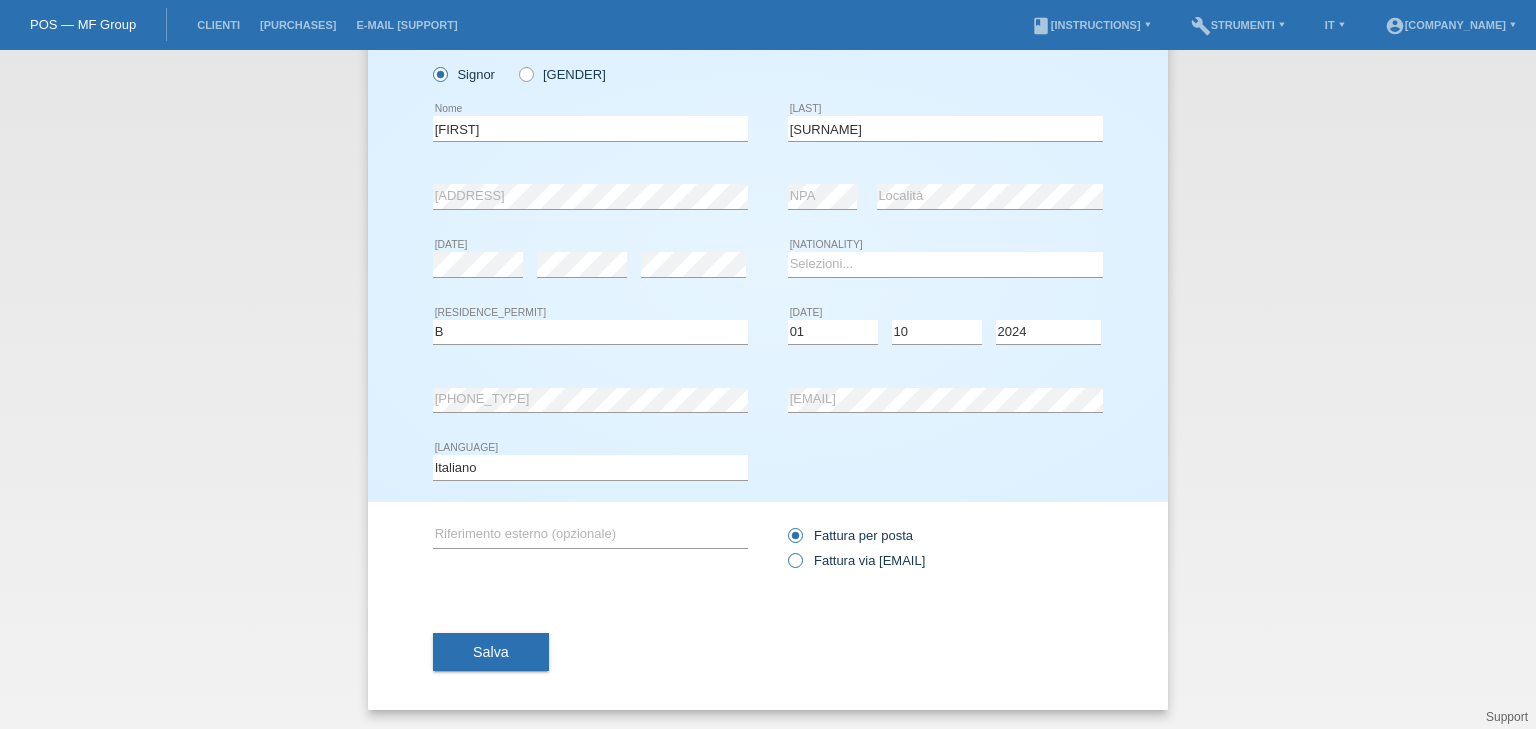 click on "Fattura via e-mail" at bounding box center (856, 560) 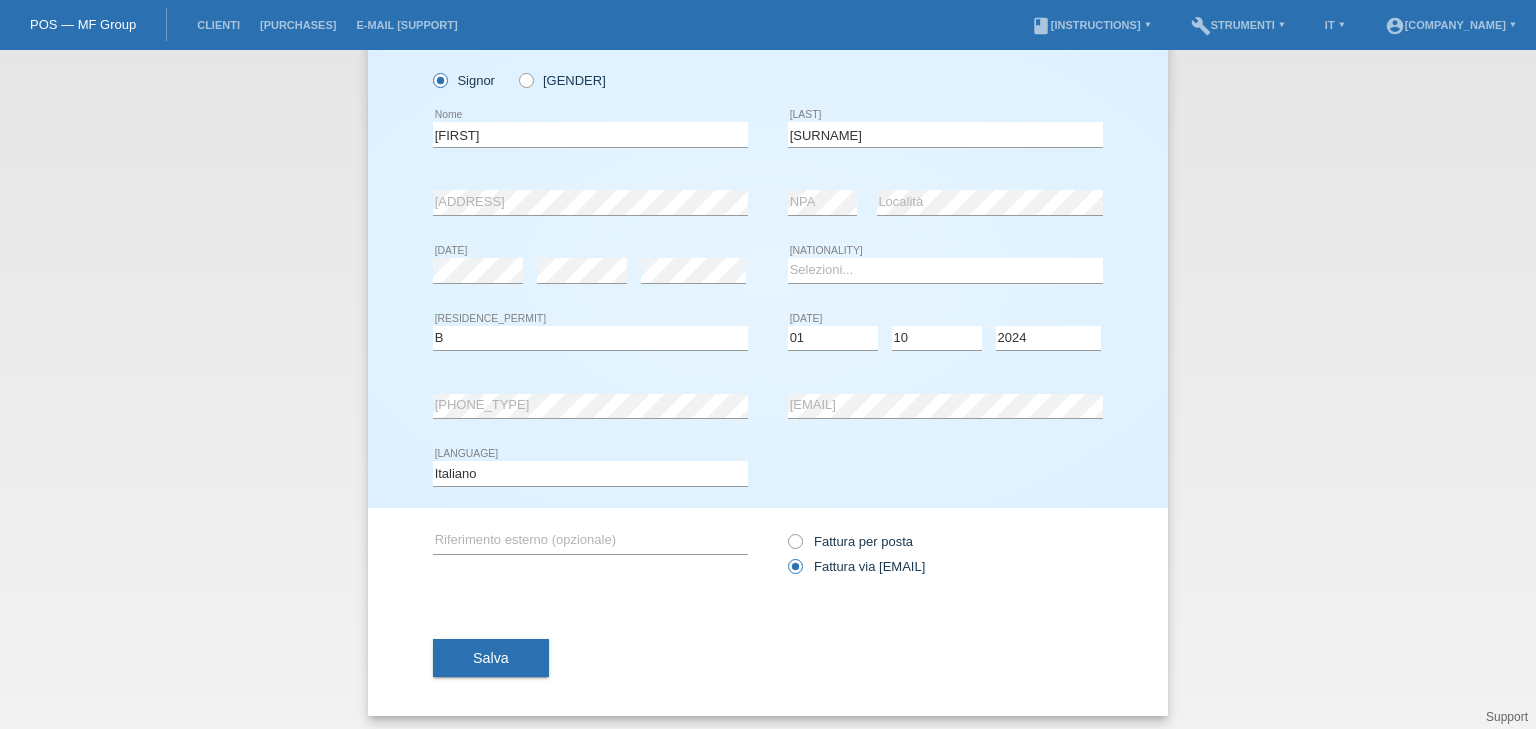scroll, scrollTop: 106, scrollLeft: 0, axis: vertical 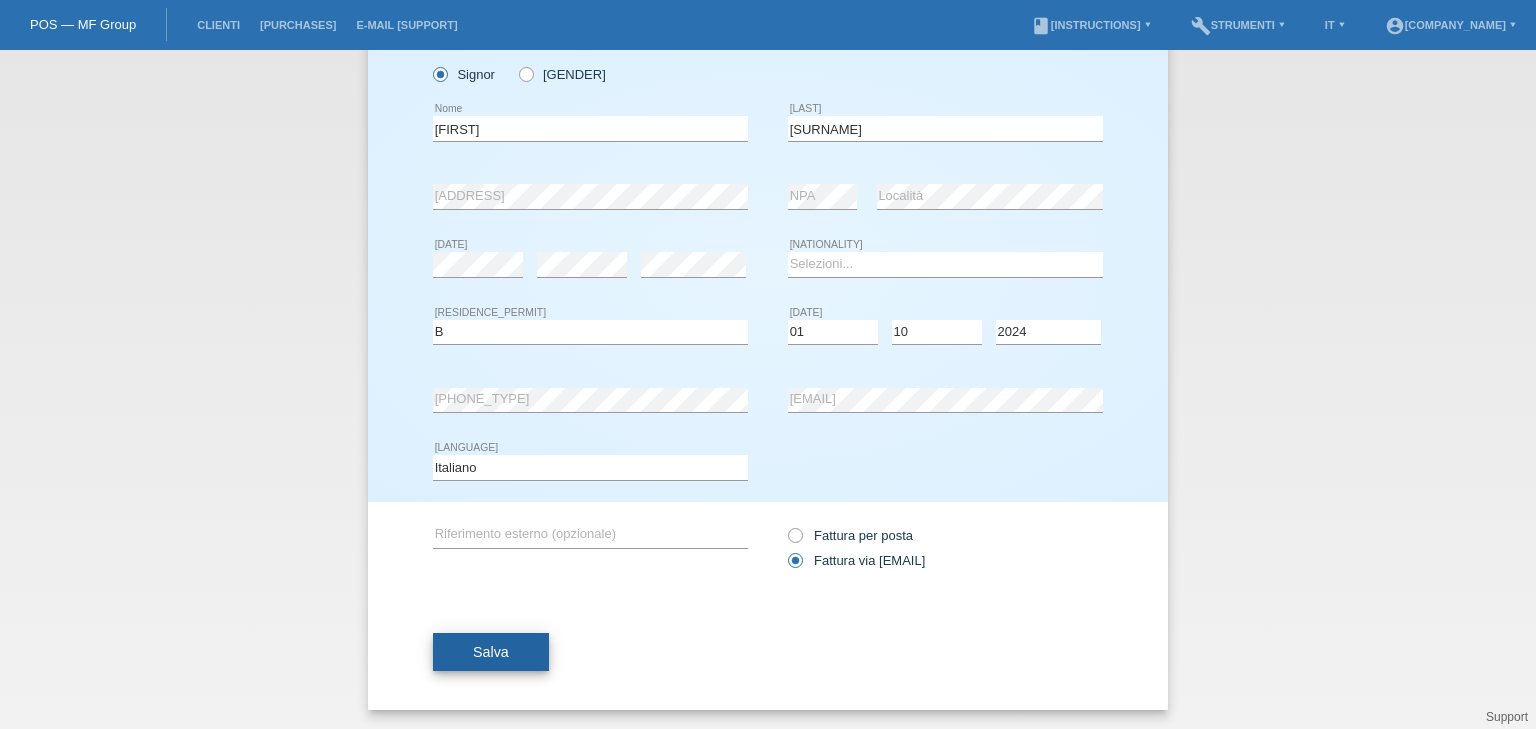 click on "Salva" at bounding box center (491, 652) 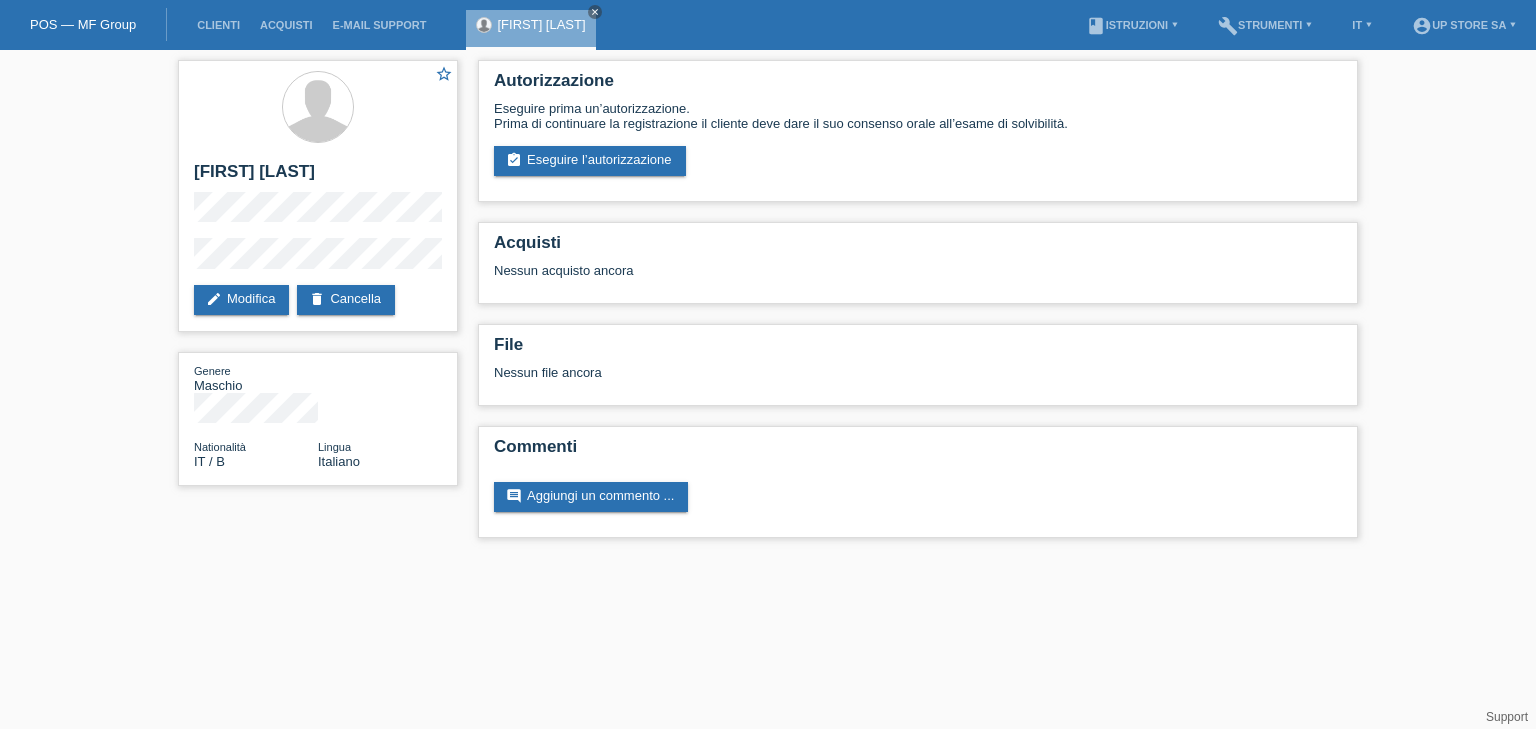 scroll, scrollTop: 0, scrollLeft: 0, axis: both 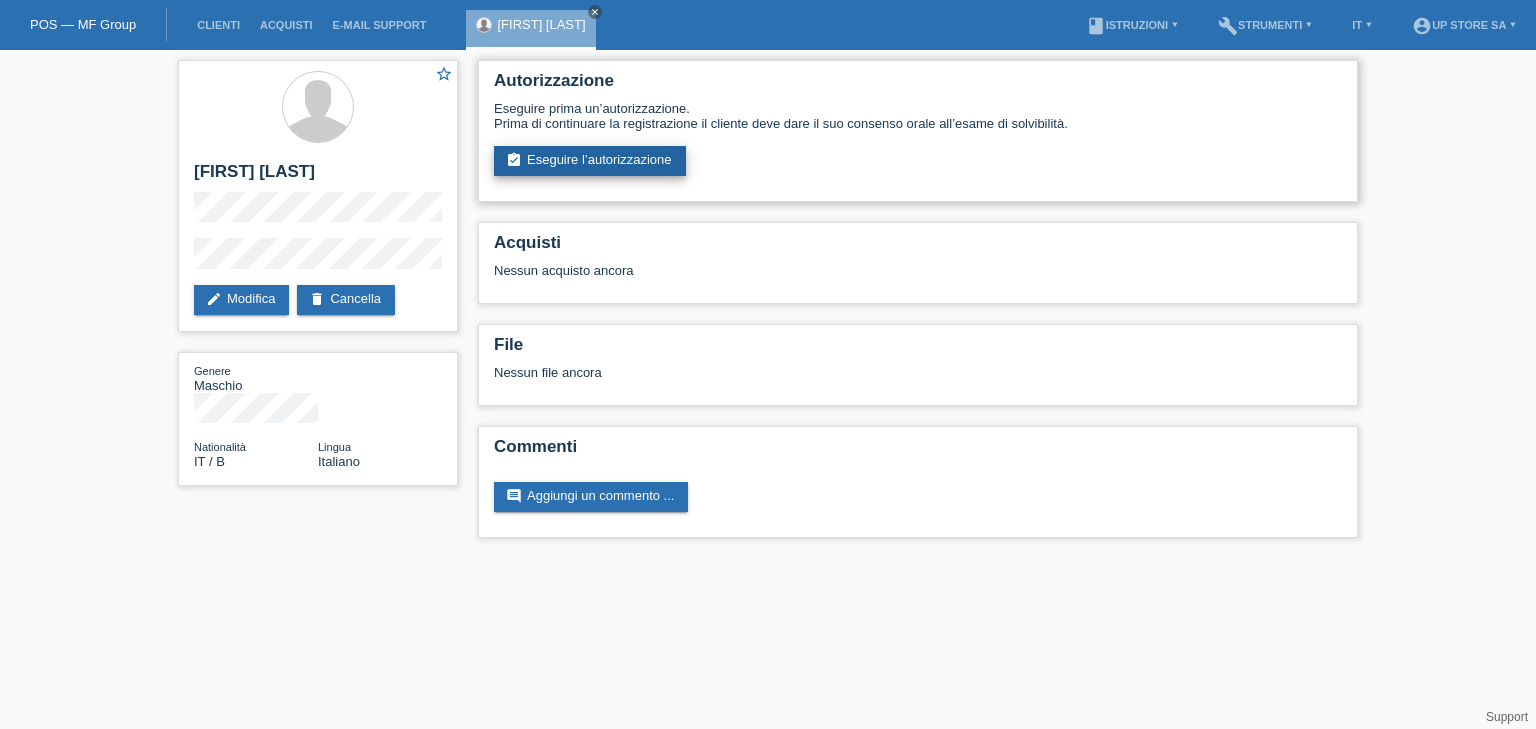 click on "assignment_turned_in  Eseguire l’autorizzazione" at bounding box center [590, 161] 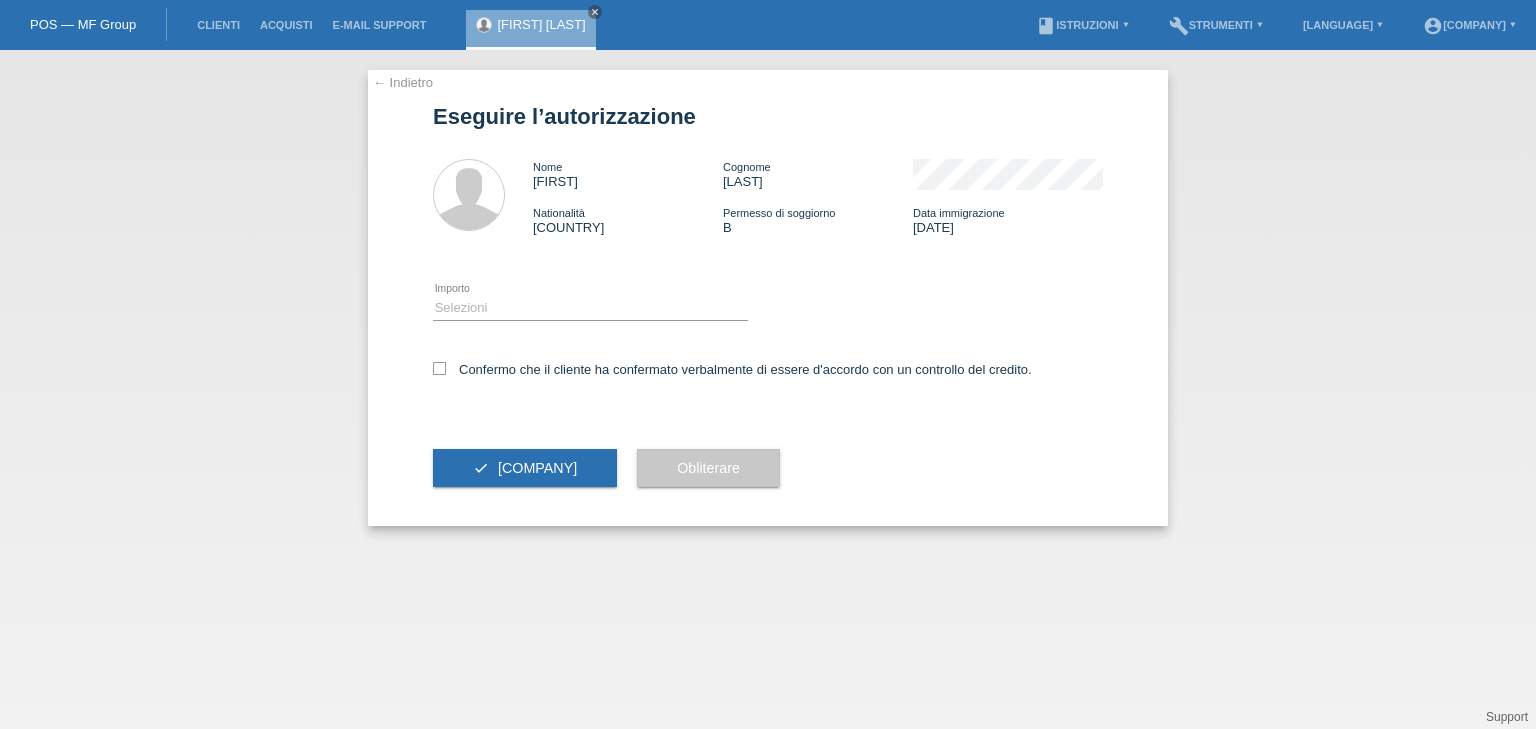 scroll, scrollTop: 0, scrollLeft: 0, axis: both 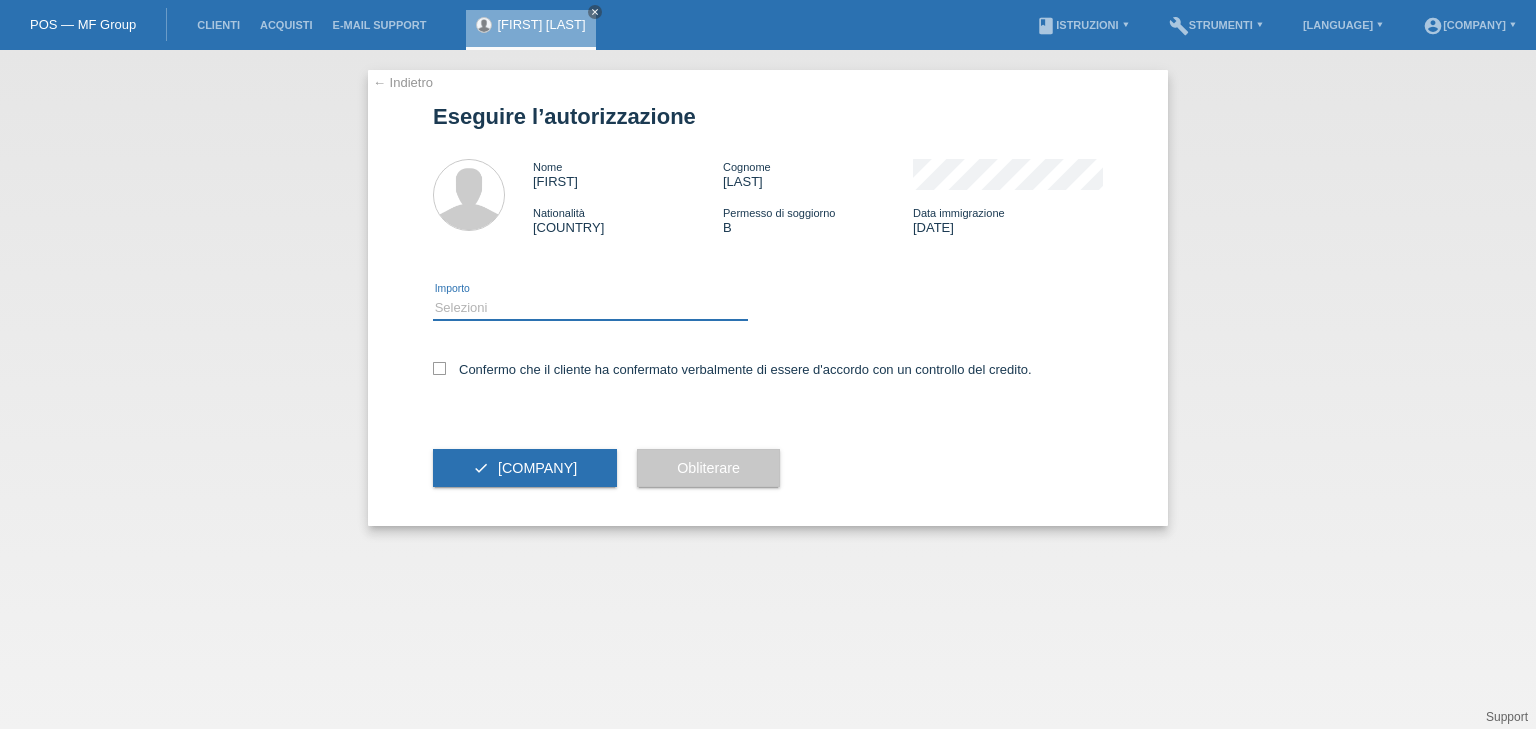 click on "Selezioni
CHF 1.00 - CHF 499.00
CHF 500.00 - CHF 1'999.00
CHF 2'000.00 - CHF 6'000.00" at bounding box center (590, 308) 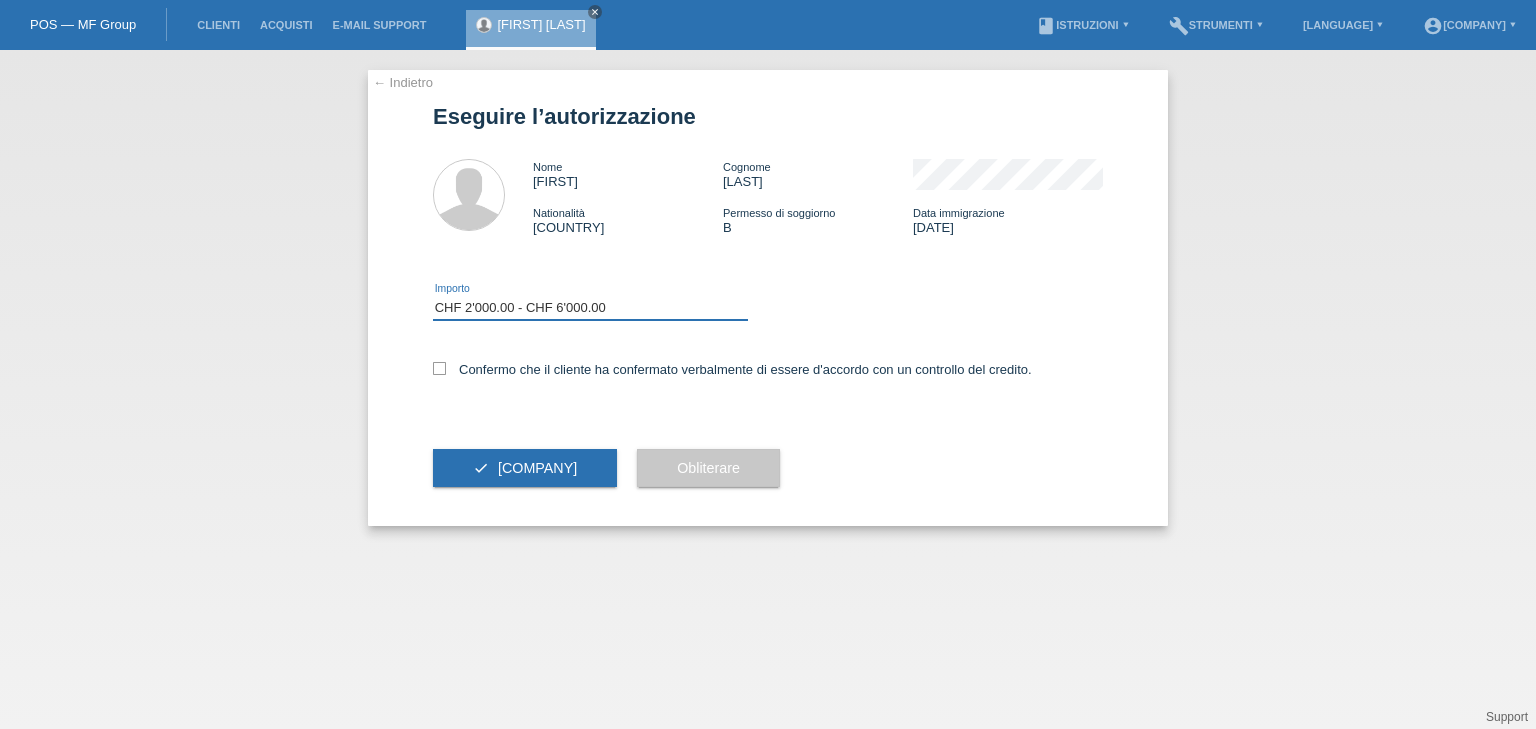 click on "Selezioni
CHF 1.00 - CHF 499.00
CHF 500.00 - CHF 1'999.00
CHF 2'000.00 - CHF 6'000.00" at bounding box center [590, 308] 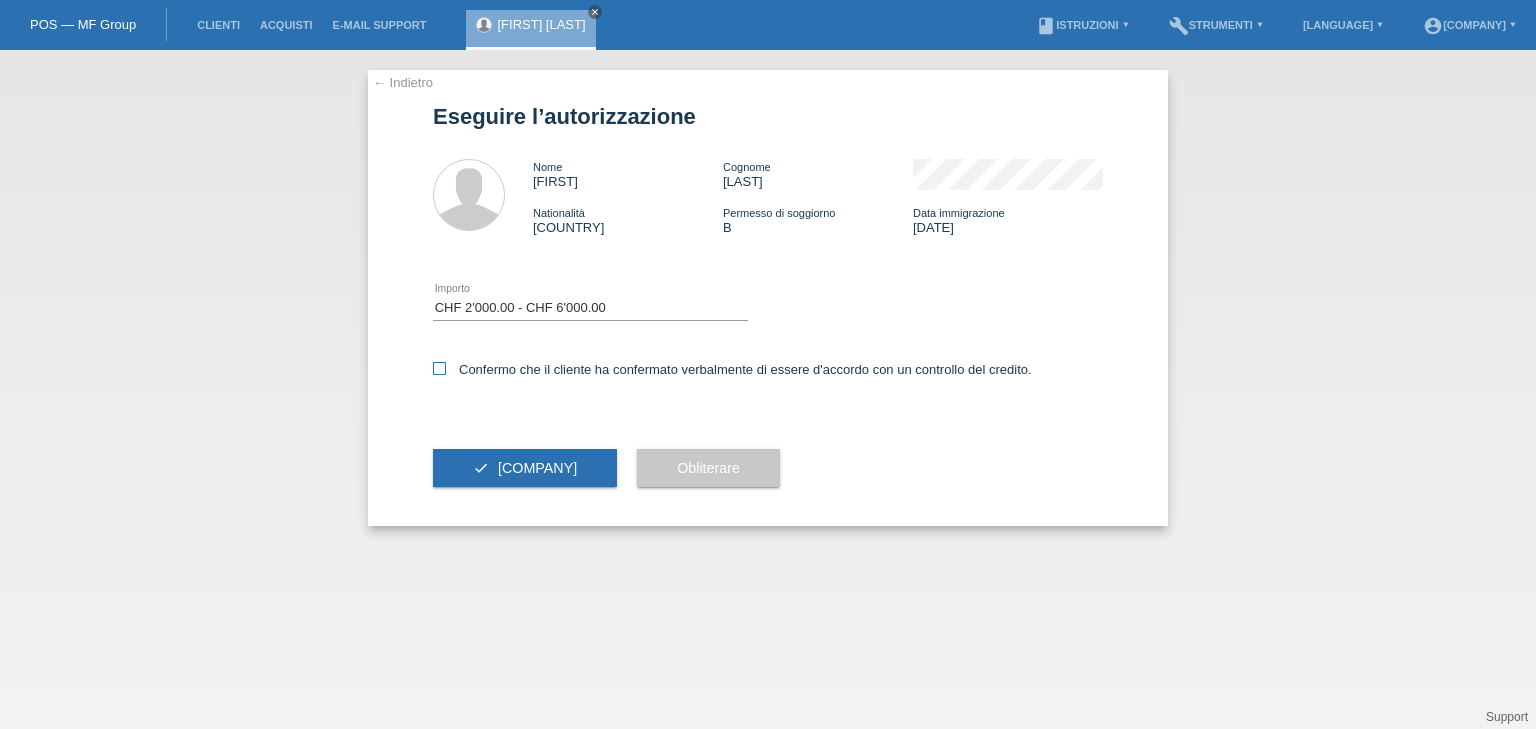 click on "Confermo che il cliente ha confermato verbalmente di essere d'accordo con un controllo del credito." at bounding box center (732, 369) 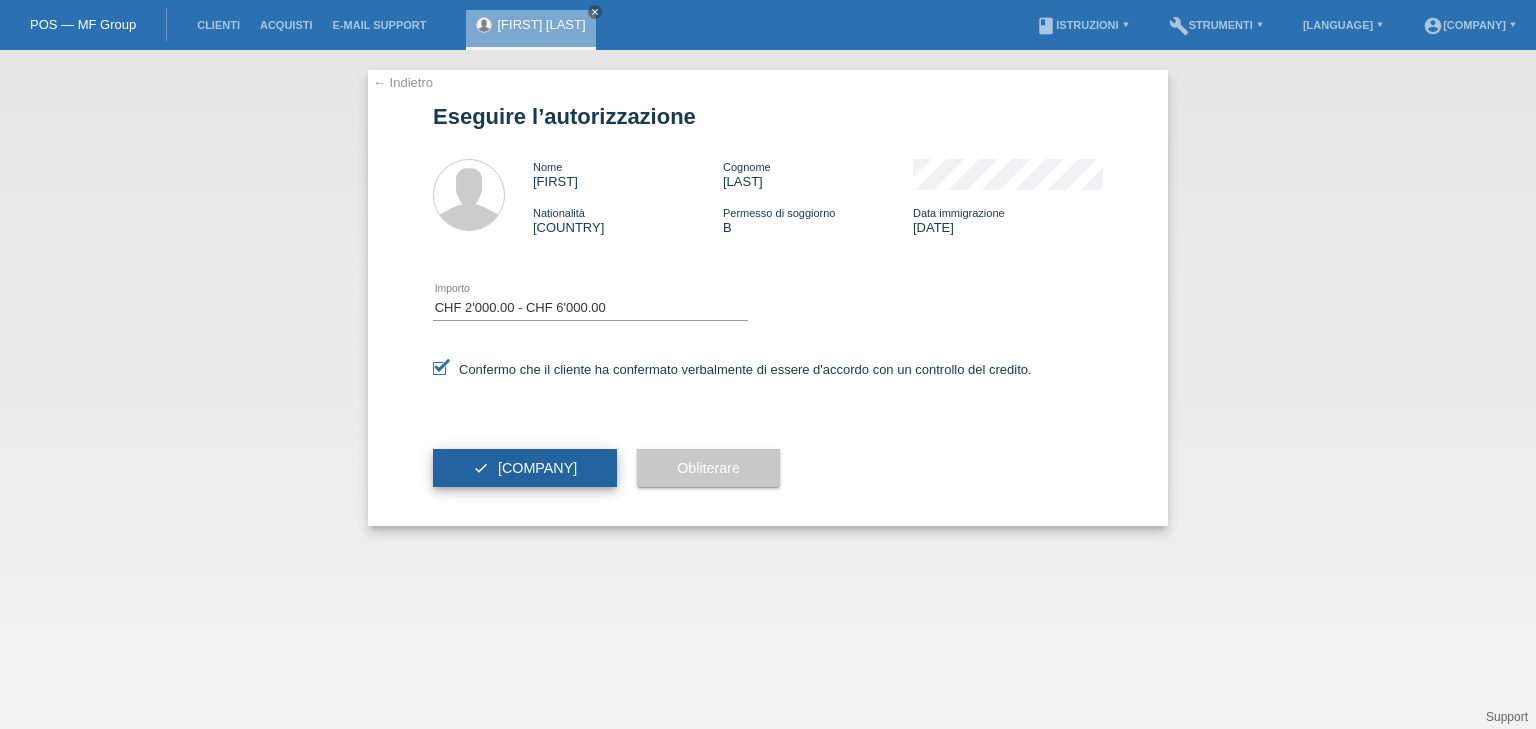 click on "Avanti" at bounding box center [537, 468] 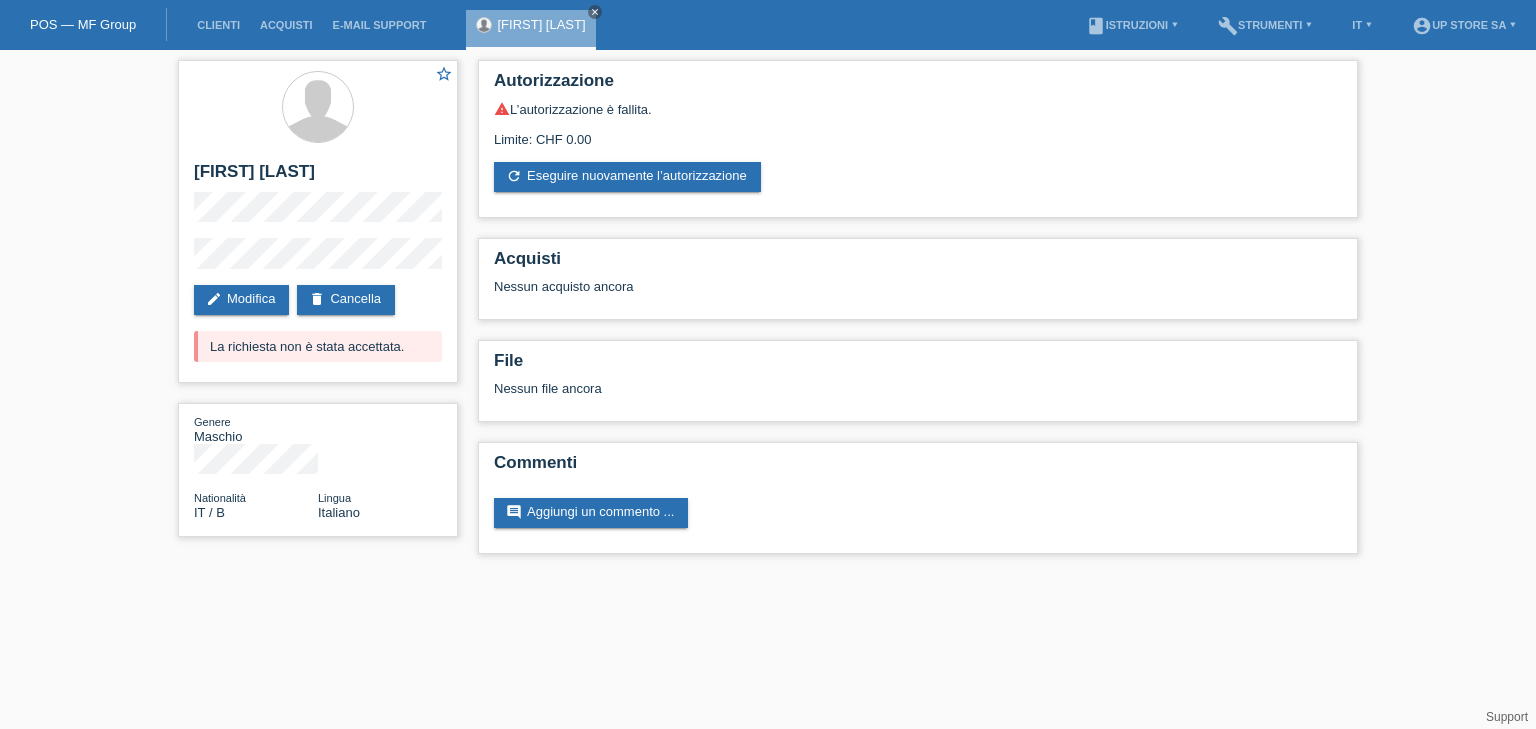 scroll, scrollTop: 0, scrollLeft: 0, axis: both 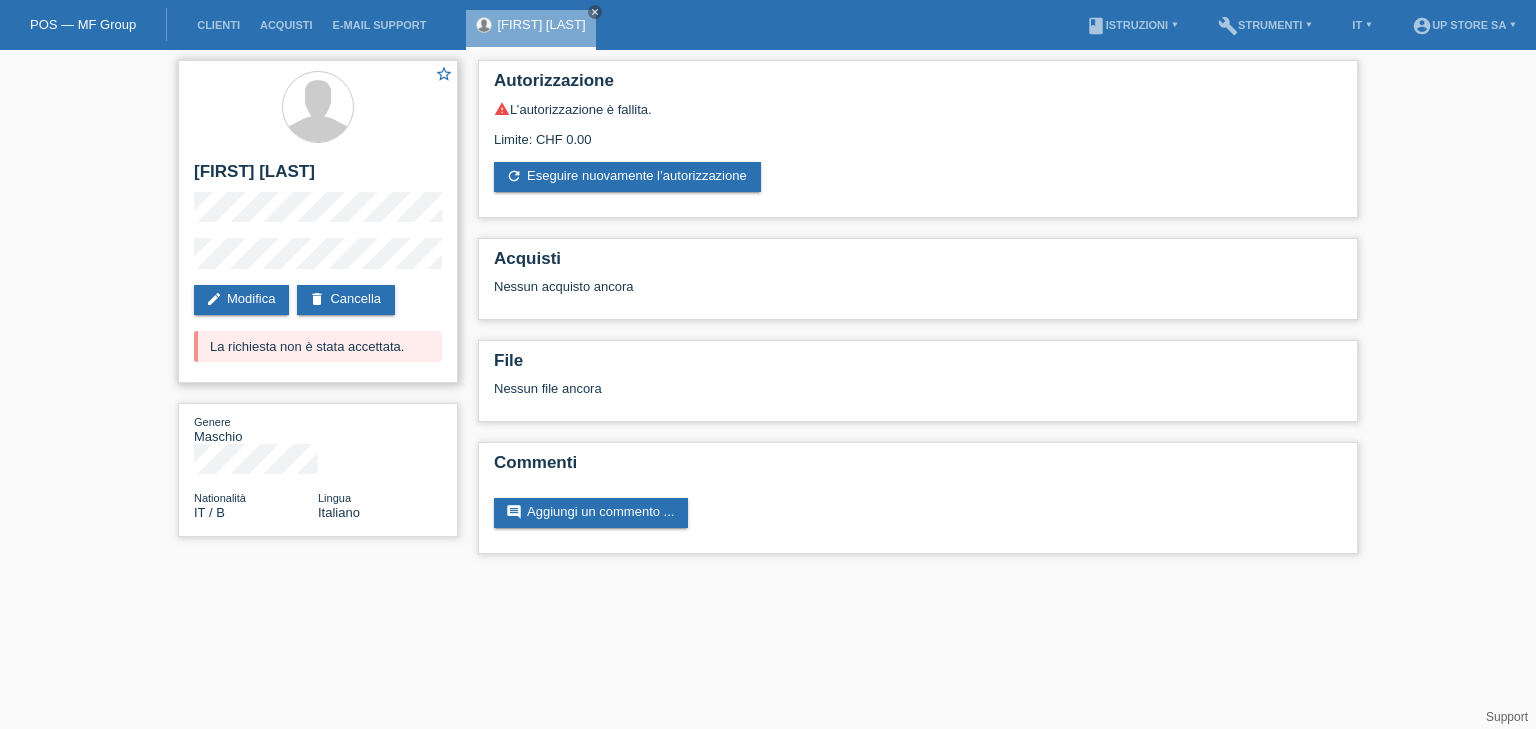 drag, startPoint x: 620, startPoint y: 140, endPoint x: 451, endPoint y: 114, distance: 170.9883 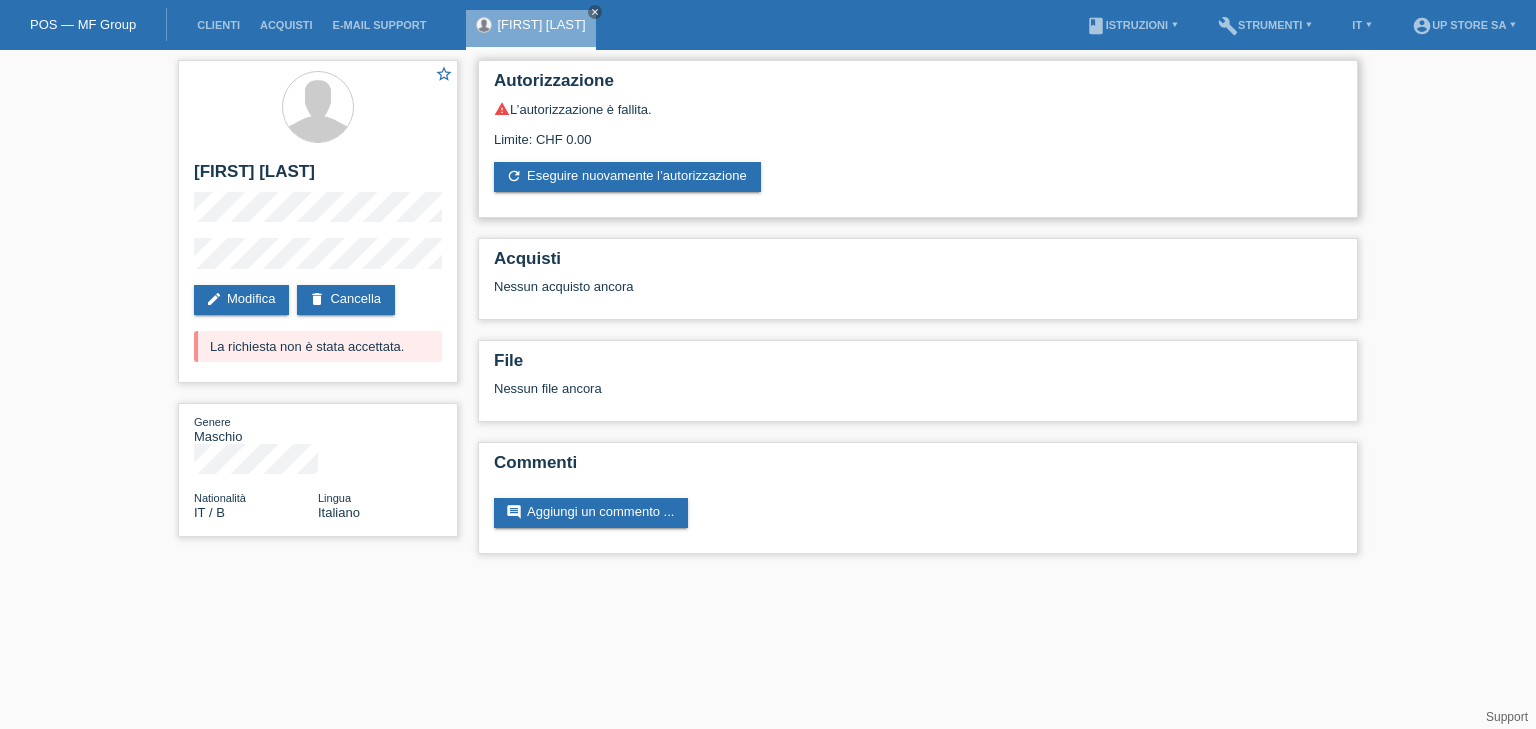 click on "Limite: CHF 0.00" at bounding box center [918, 132] 